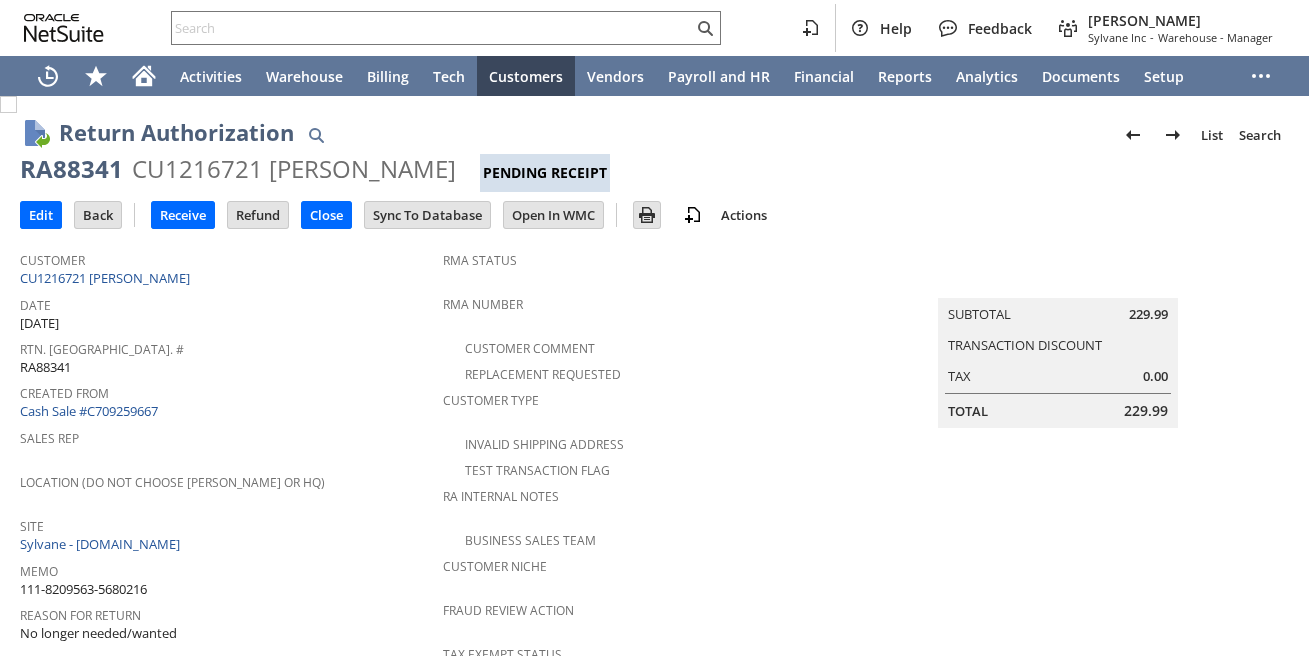 scroll, scrollTop: 0, scrollLeft: 0, axis: both 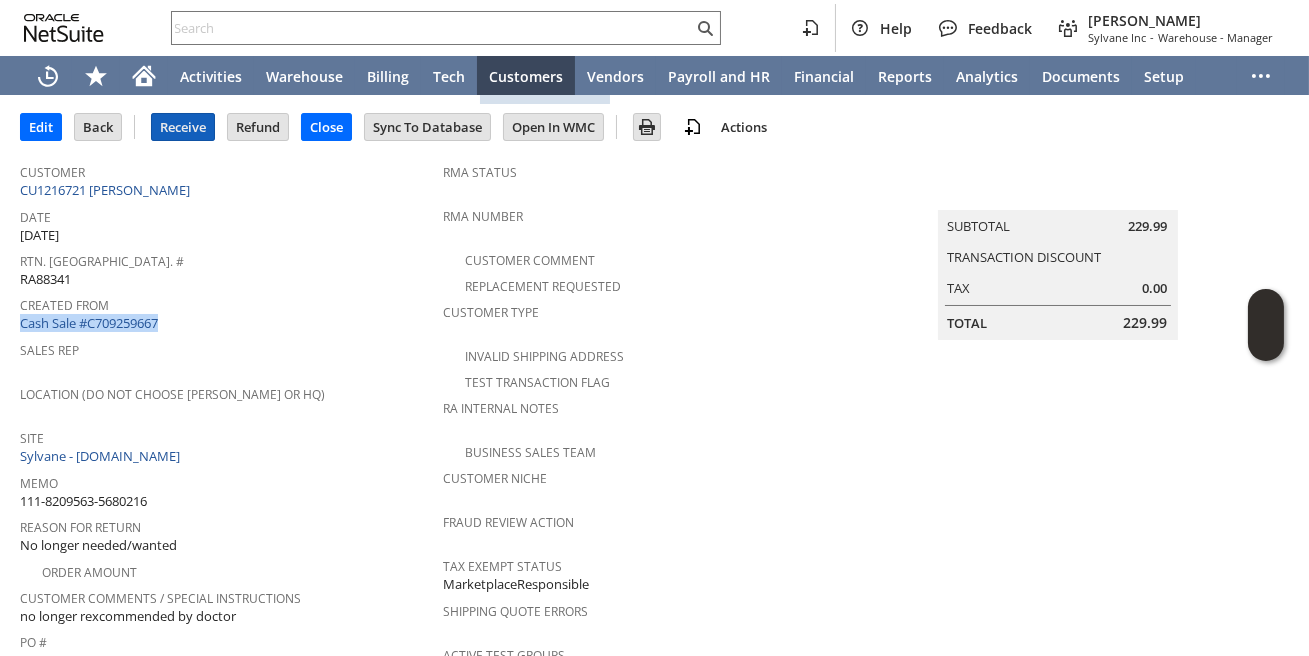 click on "Receive" at bounding box center (183, 127) 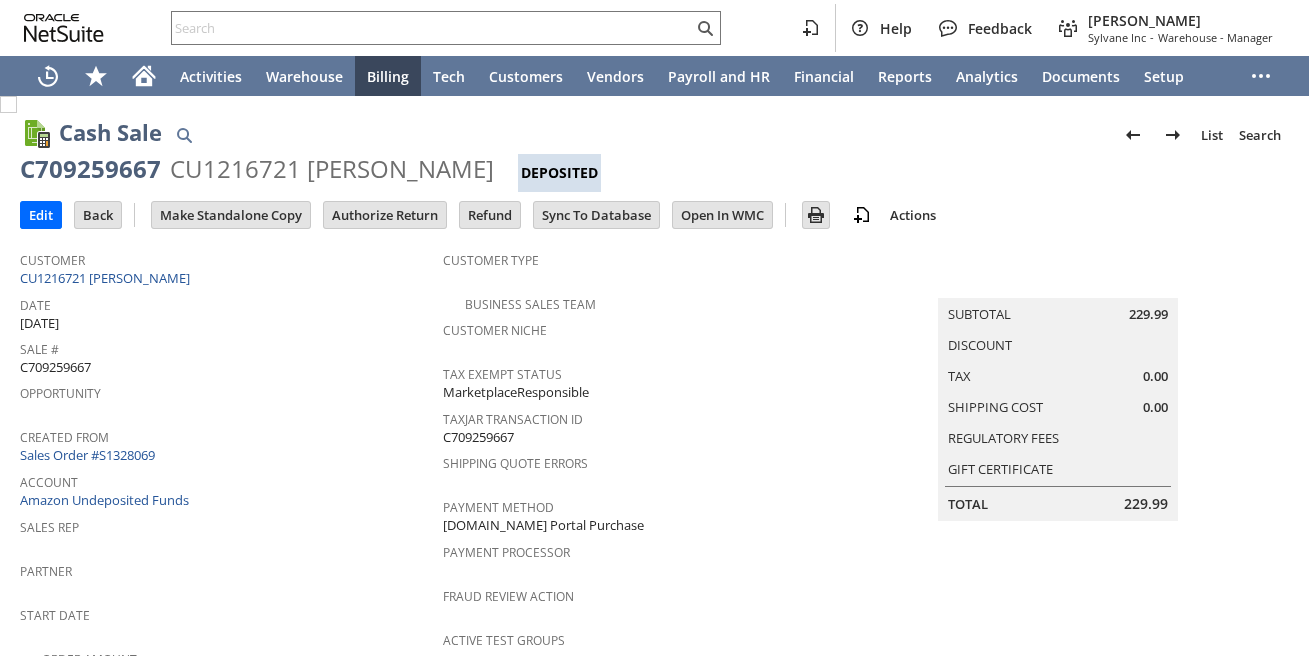 scroll, scrollTop: 0, scrollLeft: 0, axis: both 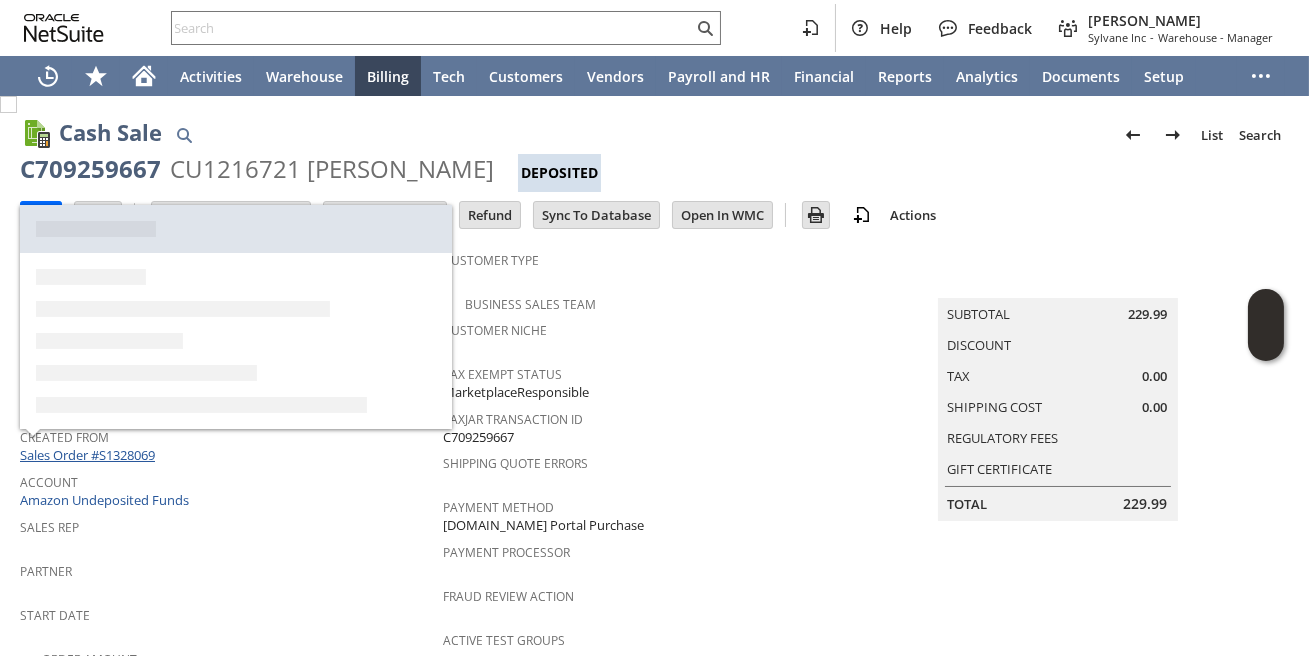 click on "Sales Order #S1328069" at bounding box center [90, 455] 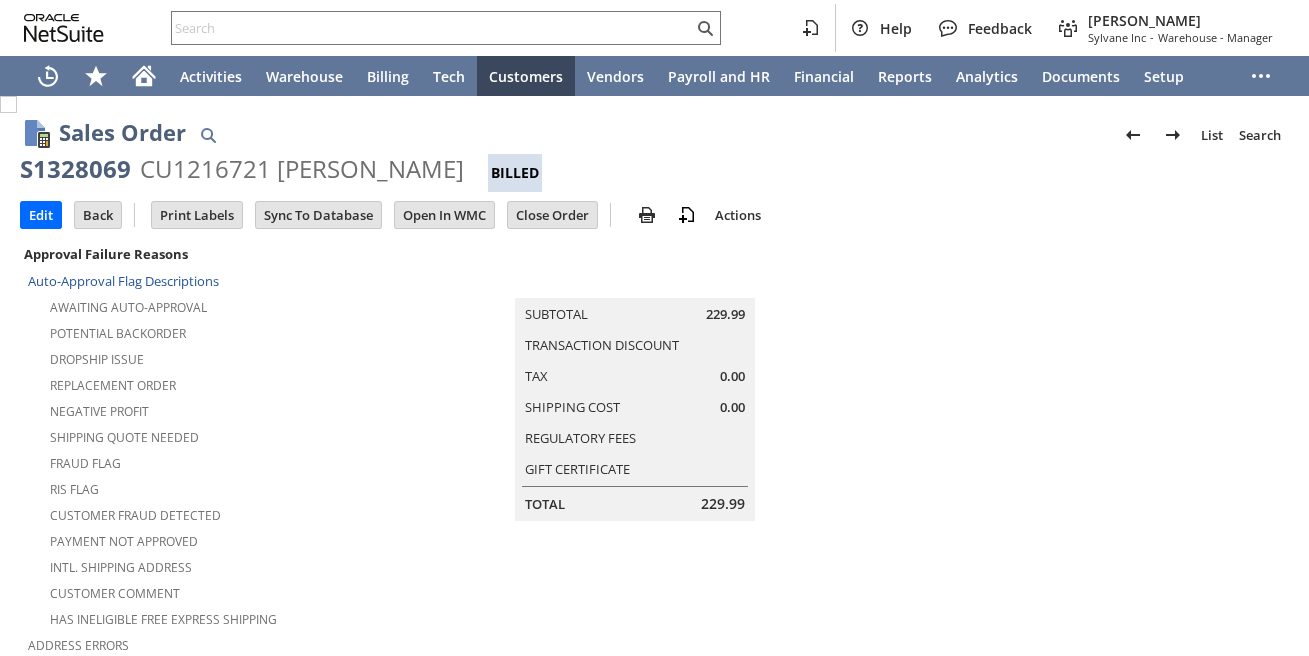 scroll, scrollTop: 0, scrollLeft: 0, axis: both 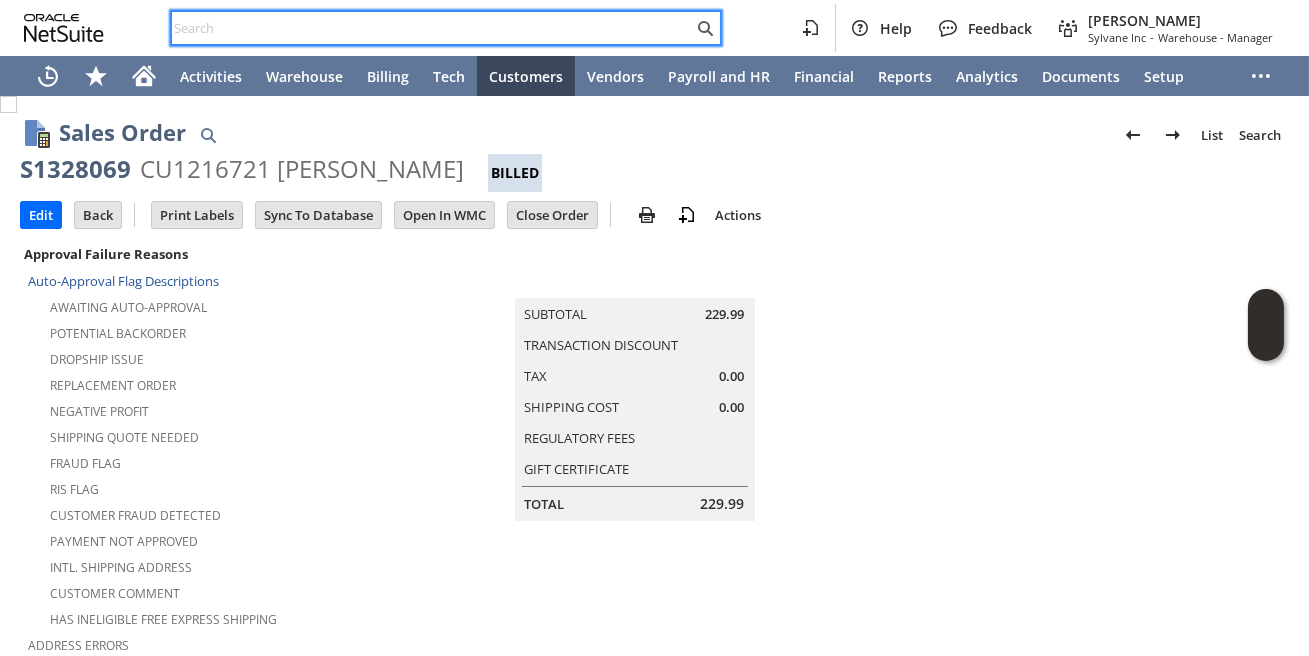 click at bounding box center [432, 28] 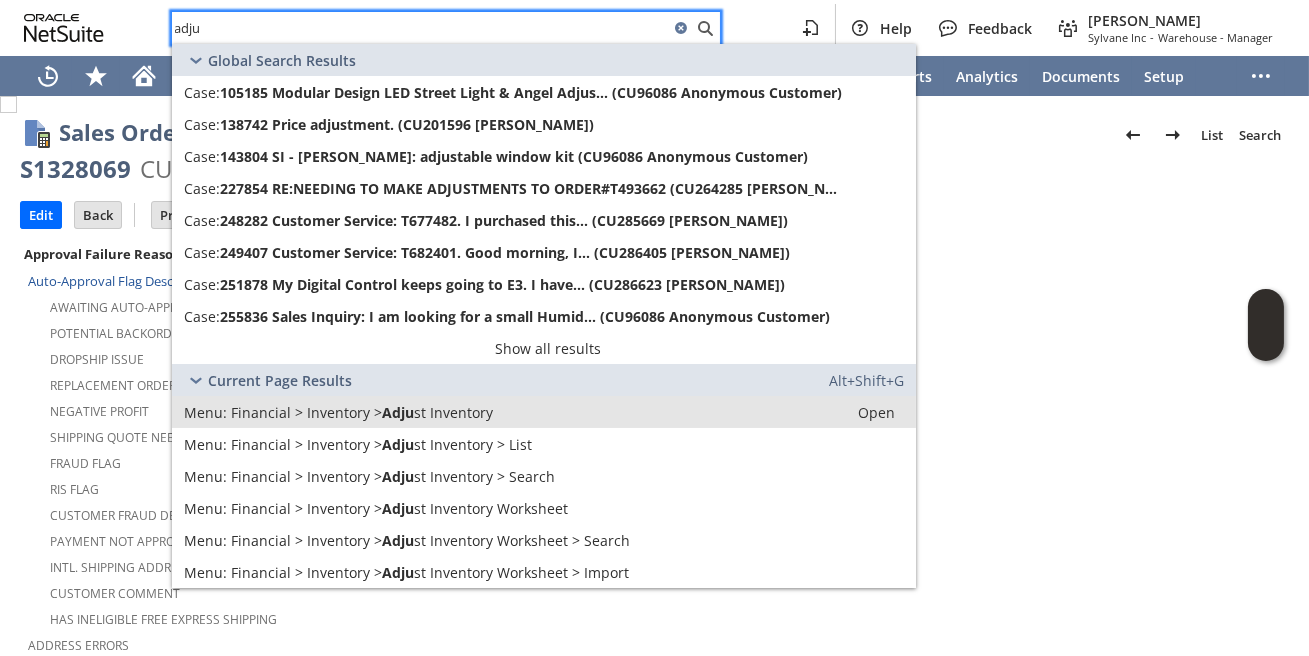 type on "adju" 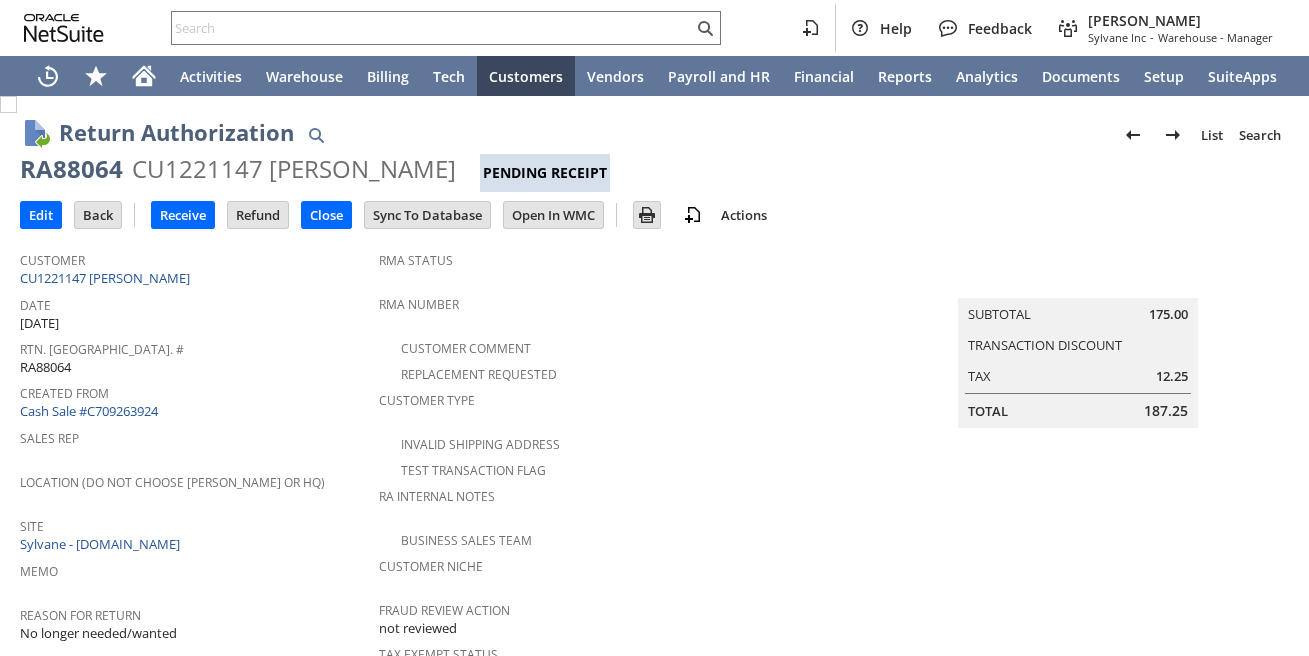 scroll, scrollTop: 0, scrollLeft: 0, axis: both 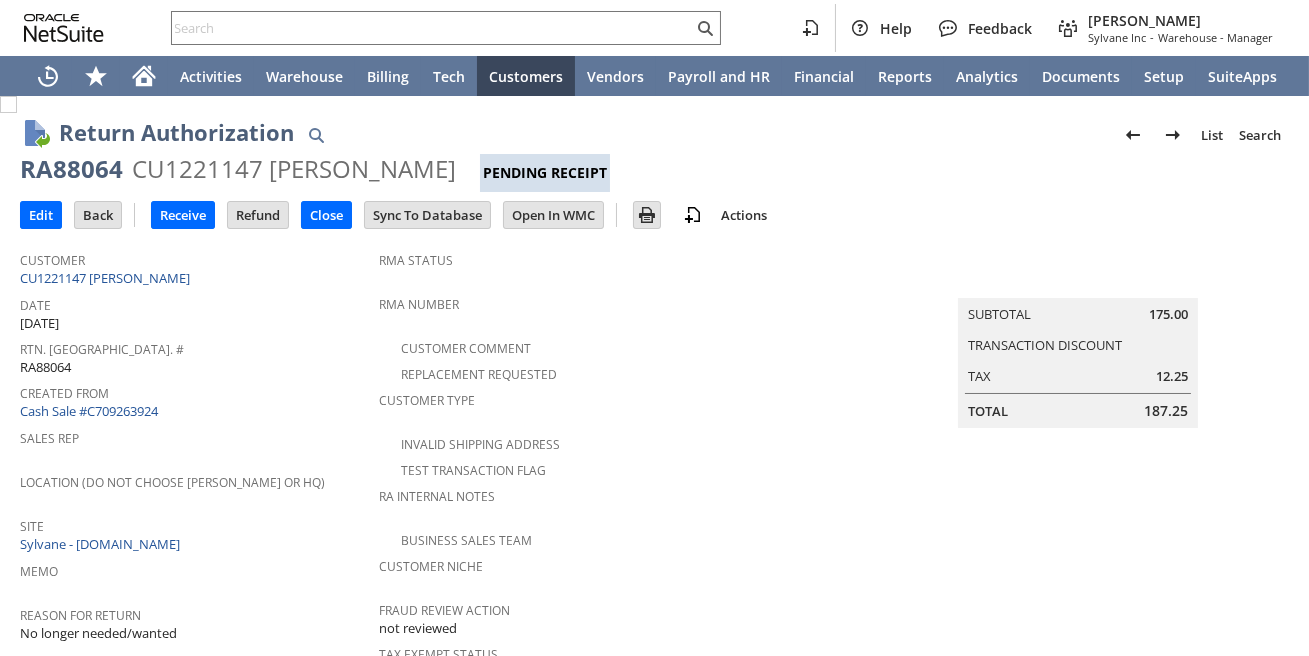 click on "Created From" at bounding box center [194, 390] 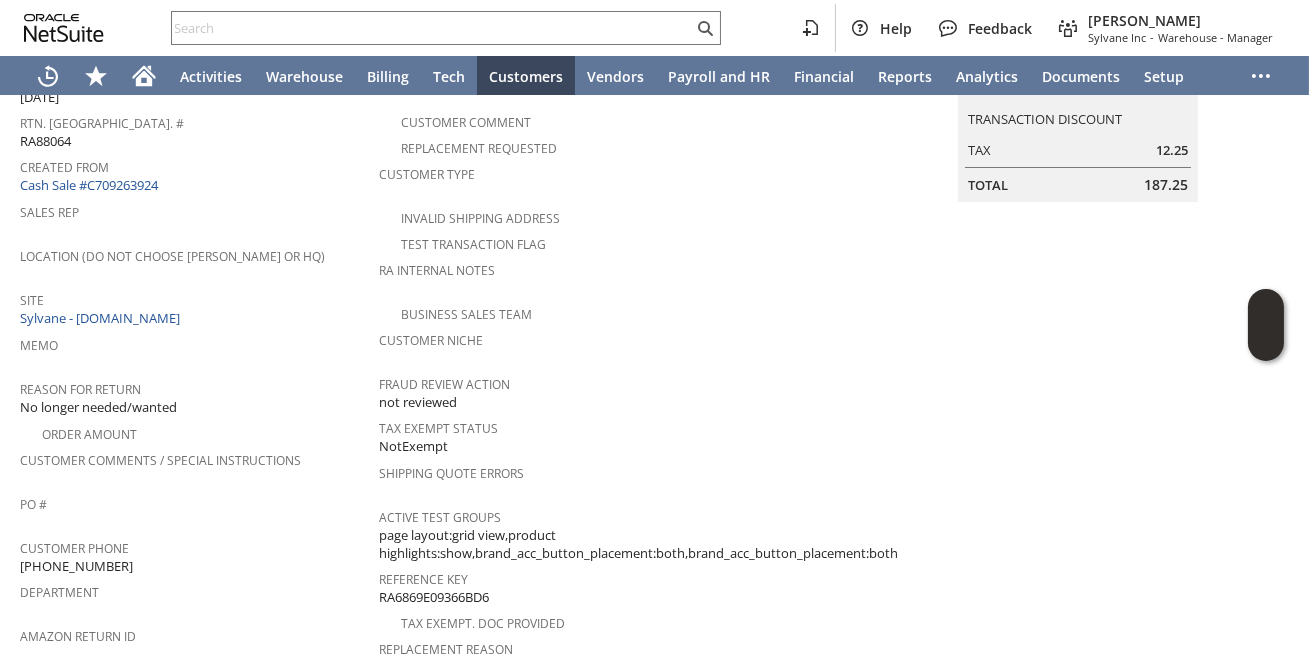 scroll, scrollTop: 912, scrollLeft: 0, axis: vertical 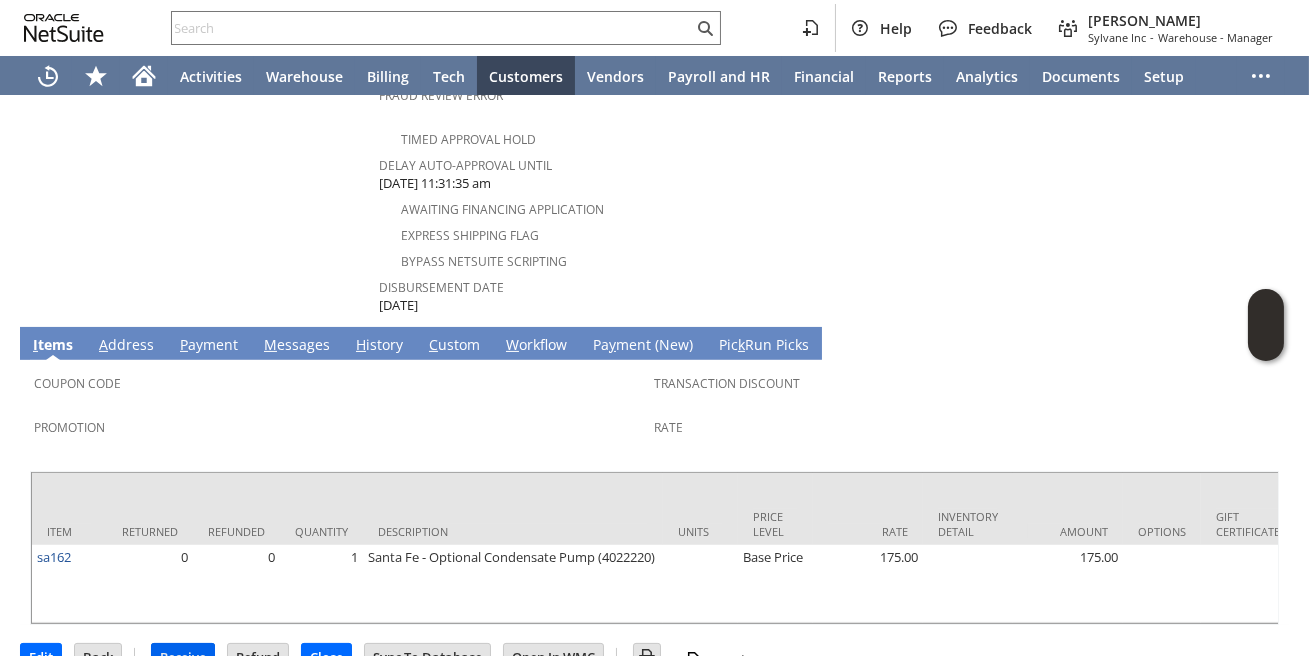 click on "Receive" at bounding box center [183, 657] 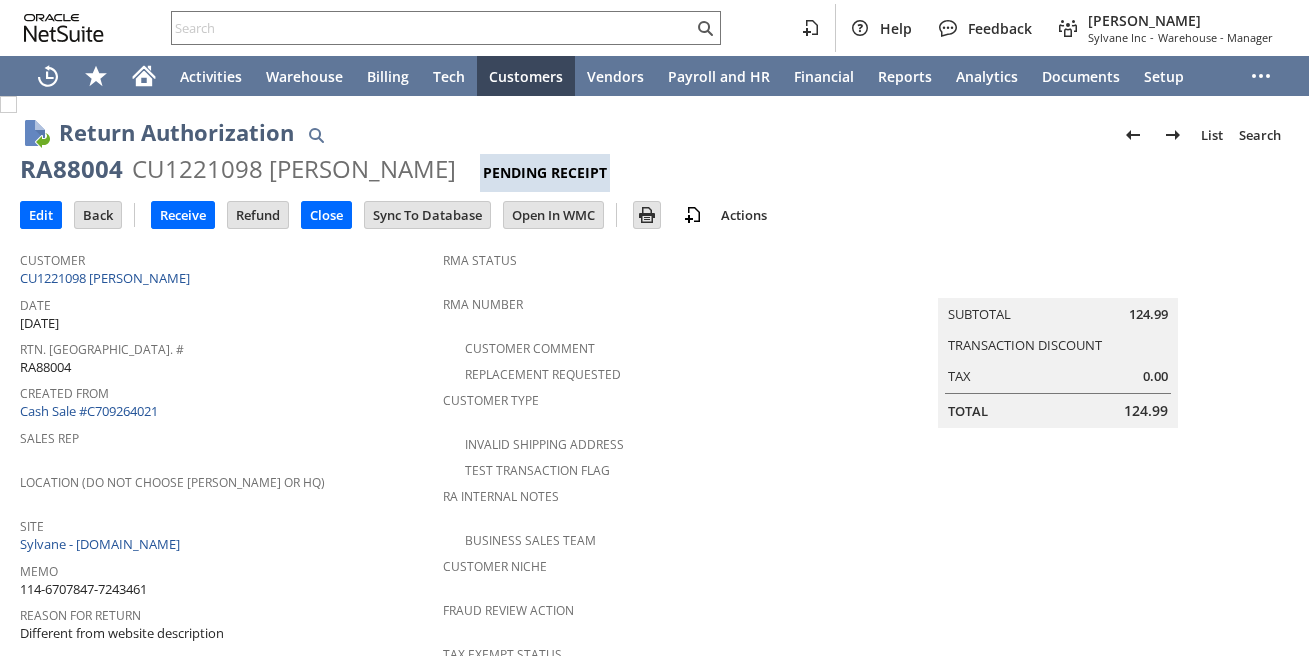 scroll, scrollTop: 0, scrollLeft: 0, axis: both 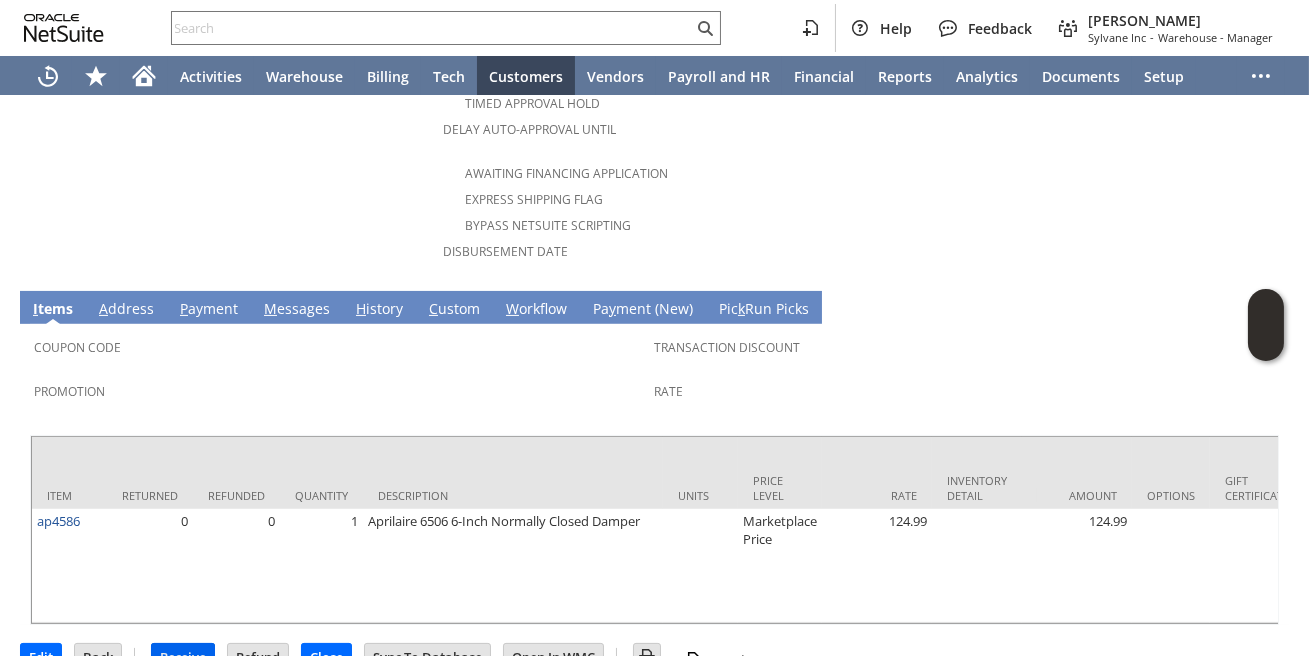click on "Receive" at bounding box center (183, 657) 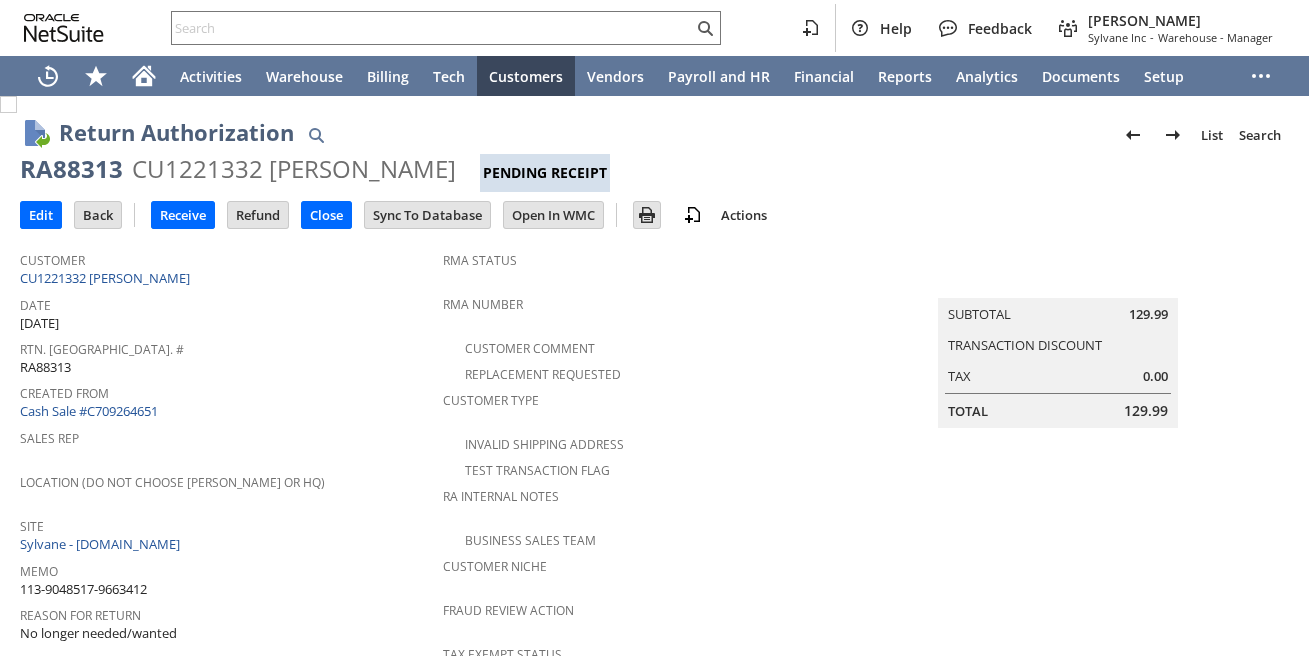 scroll, scrollTop: 0, scrollLeft: 0, axis: both 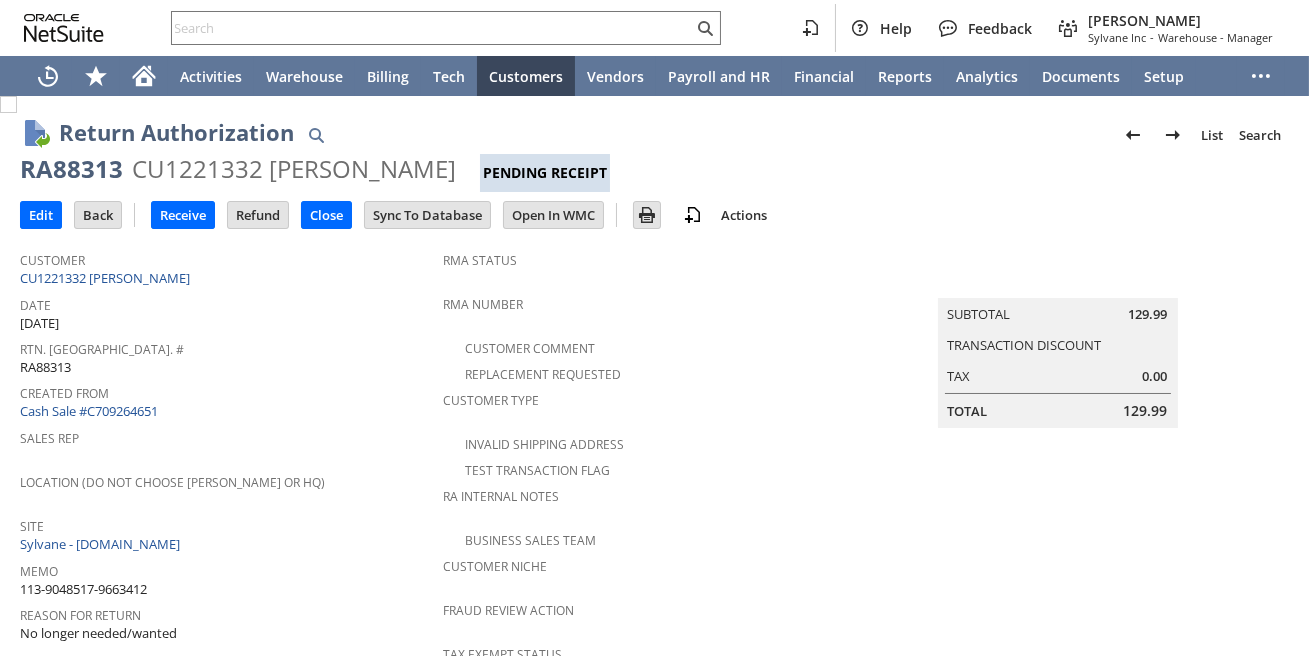 click on "Created From" at bounding box center (226, 390) 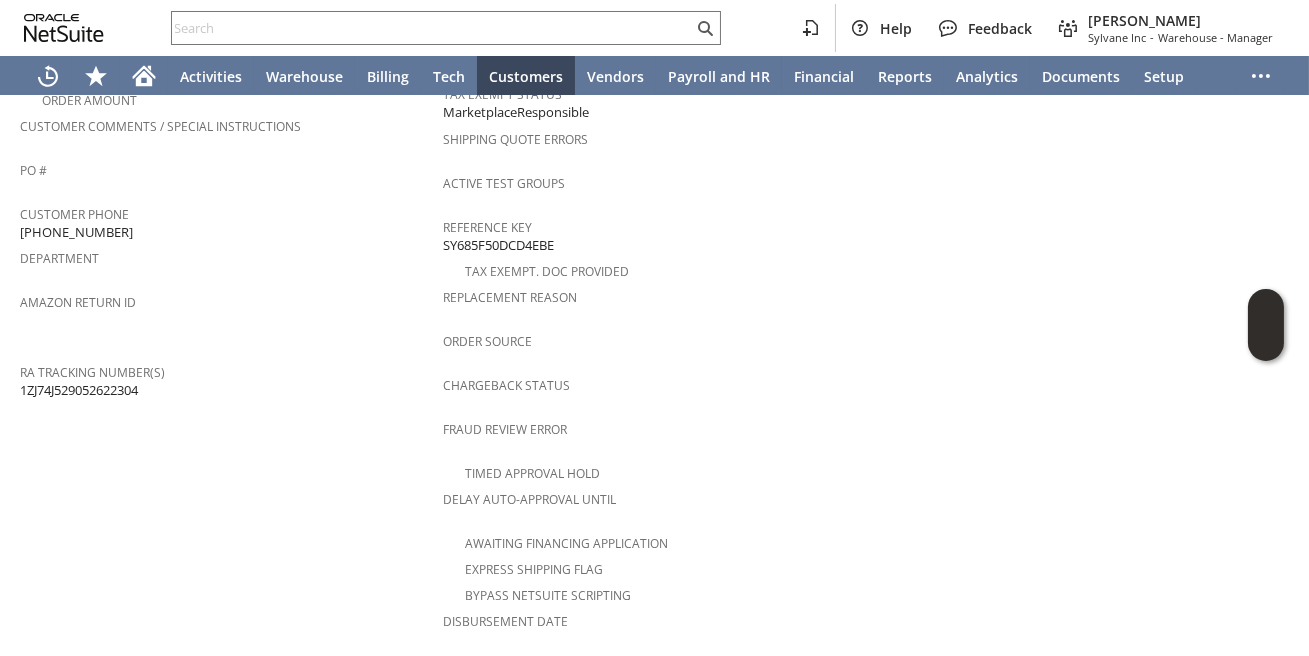 scroll, scrollTop: 912, scrollLeft: 0, axis: vertical 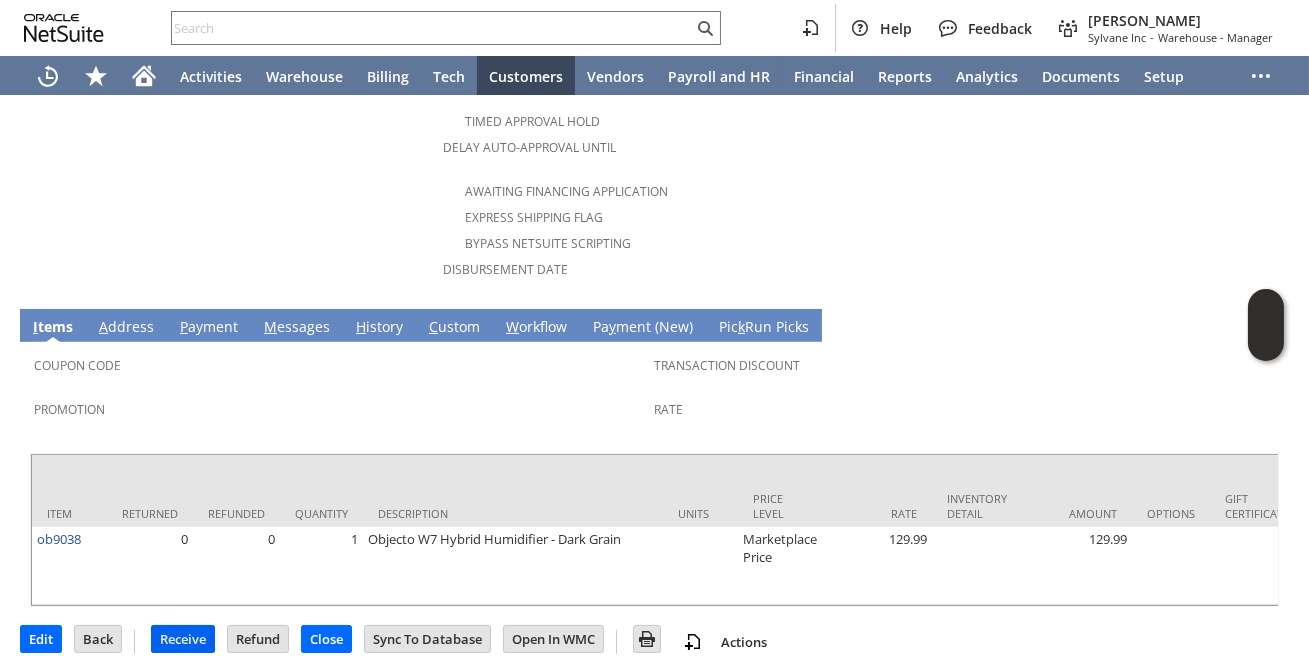 click on "Receive" at bounding box center (183, 639) 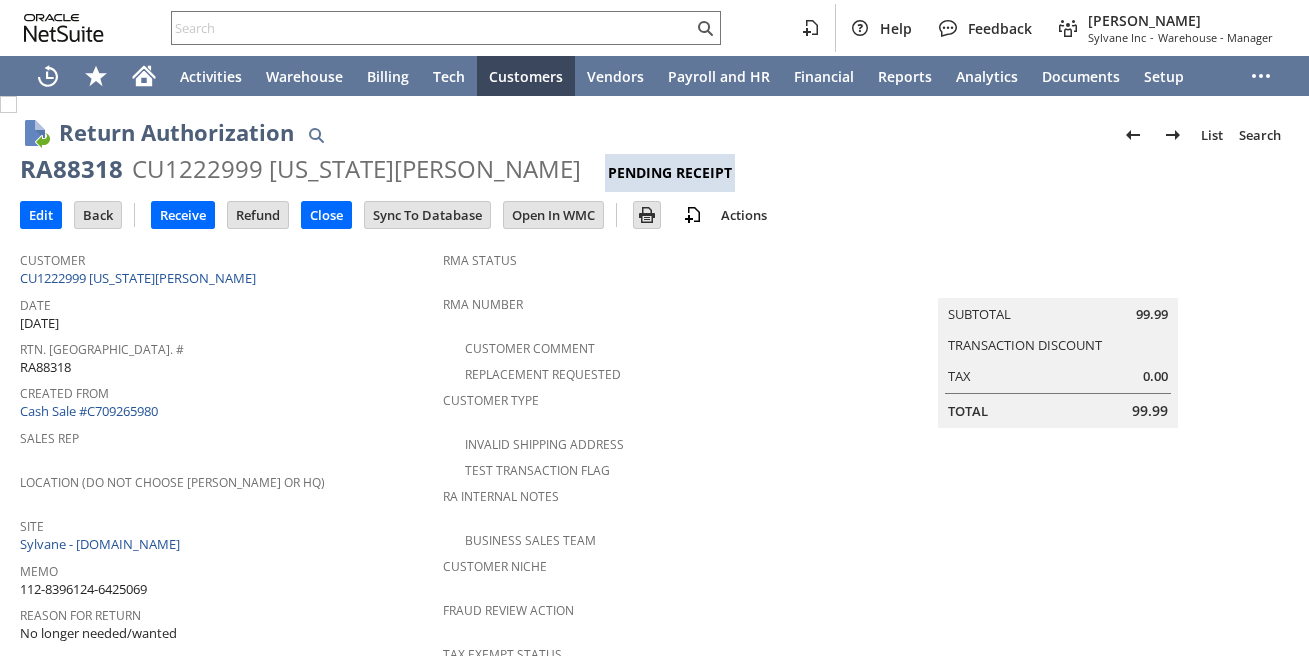 scroll, scrollTop: 0, scrollLeft: 0, axis: both 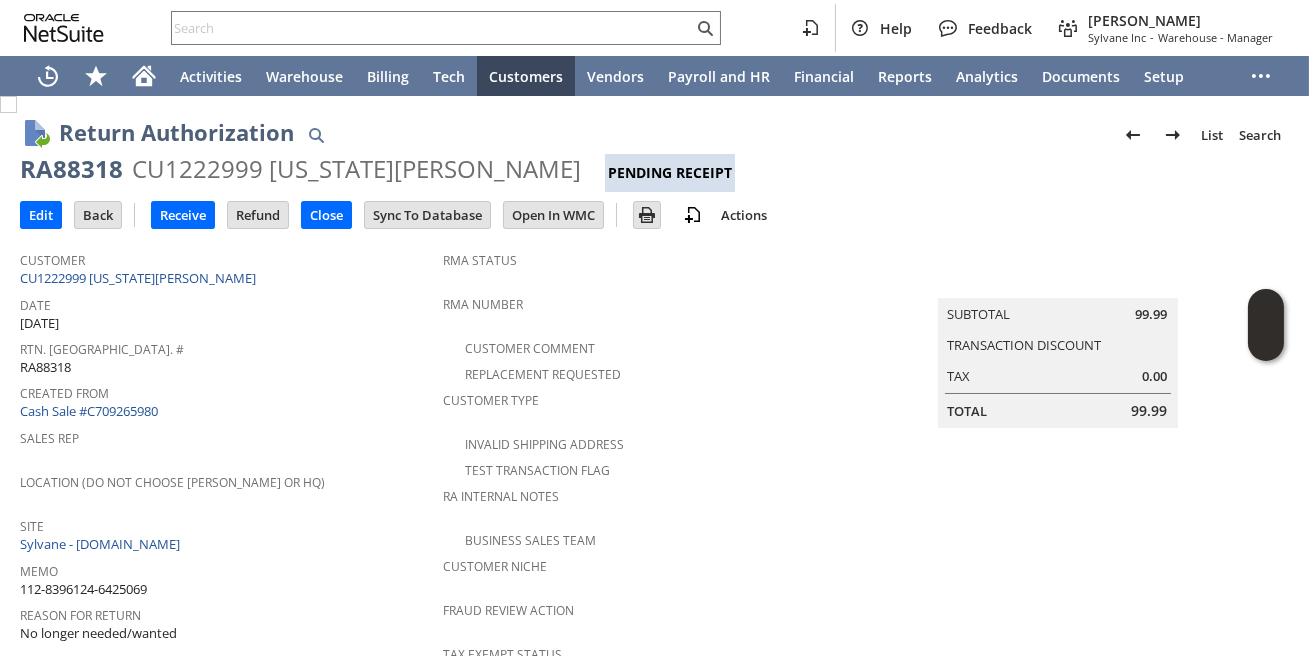 click on "Created From" at bounding box center (226, 390) 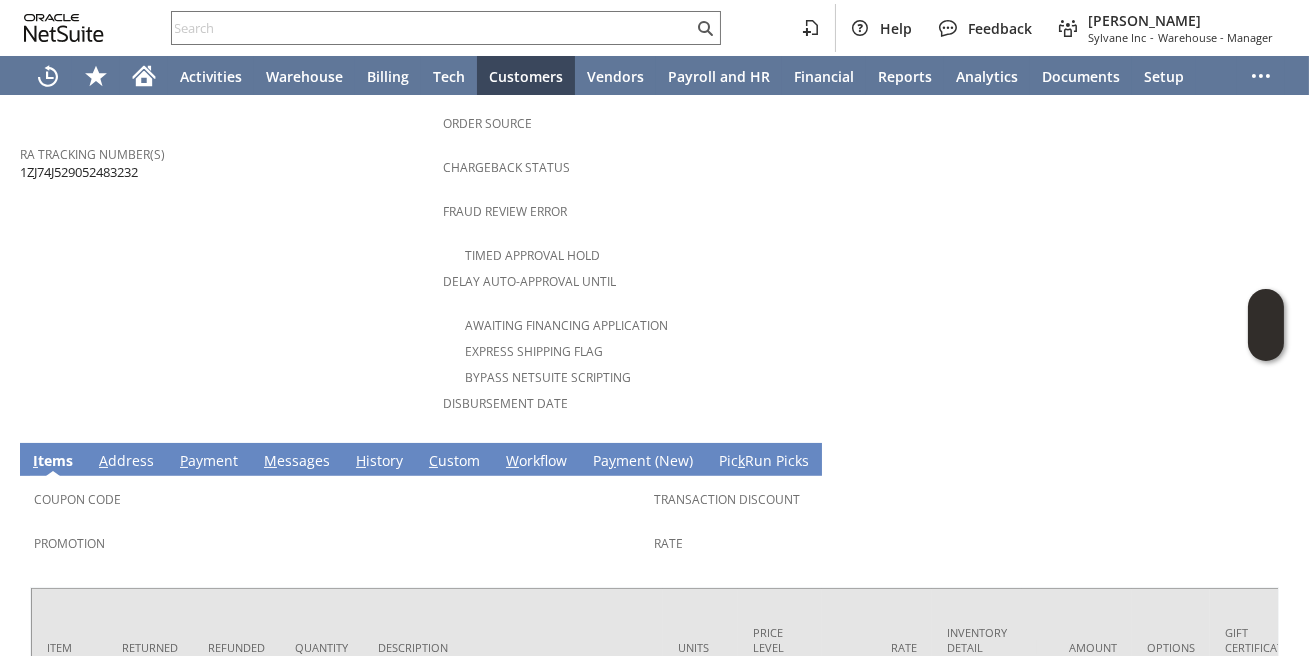 scroll, scrollTop: 912, scrollLeft: 0, axis: vertical 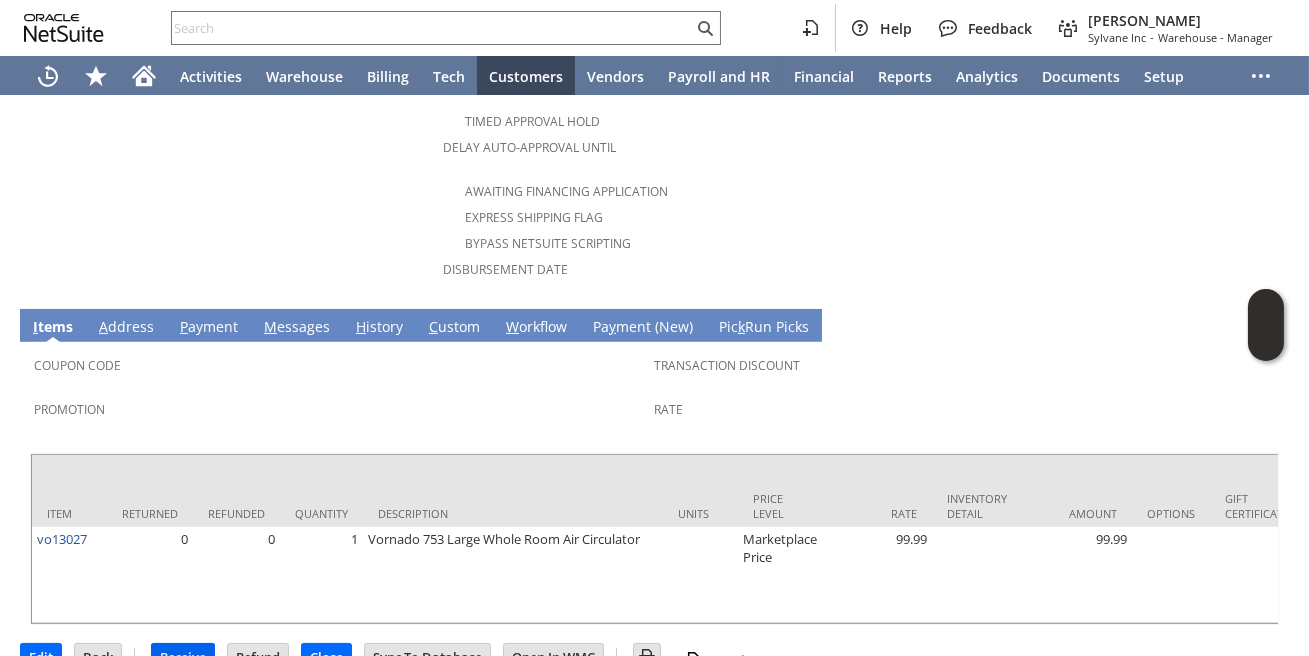 click on "Receive" at bounding box center (183, 657) 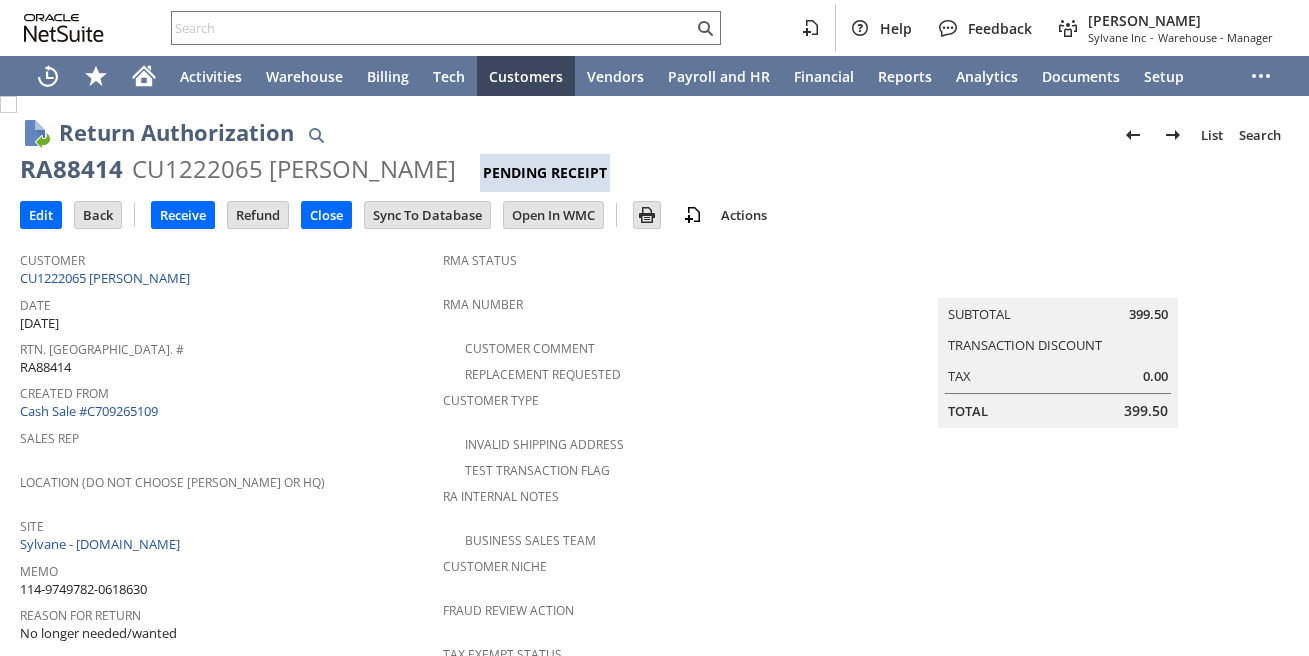 click on "Created From" at bounding box center (226, 390) 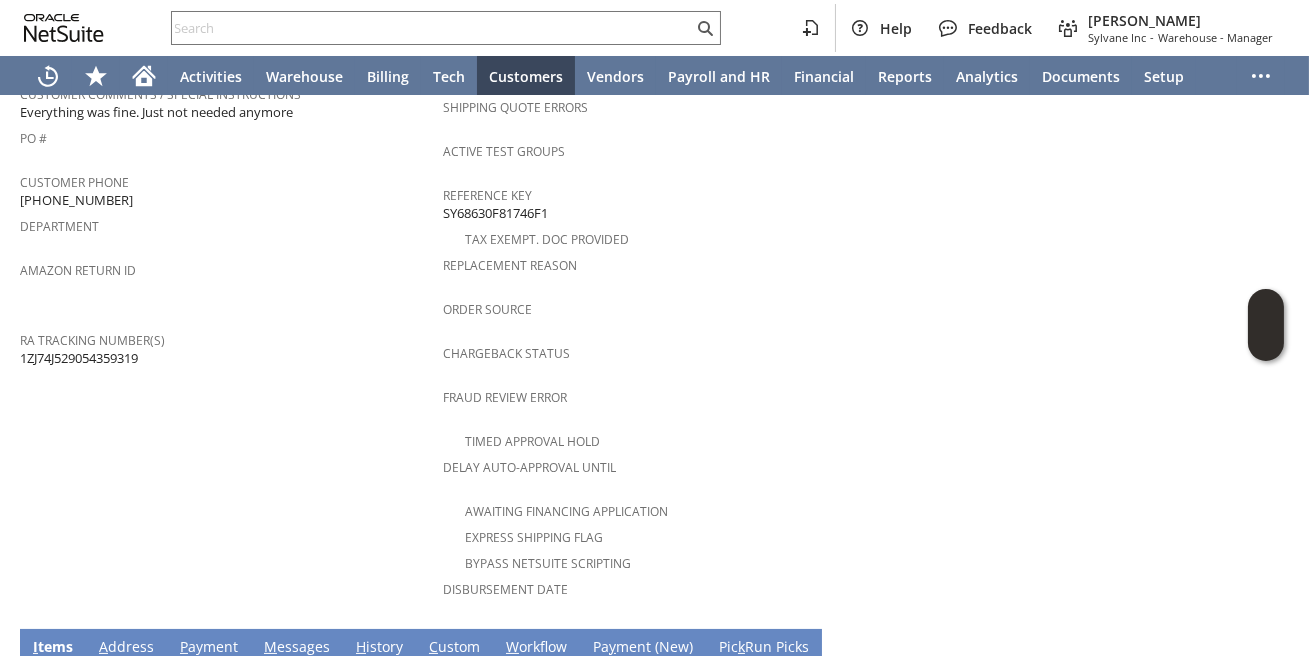 scroll, scrollTop: 912, scrollLeft: 0, axis: vertical 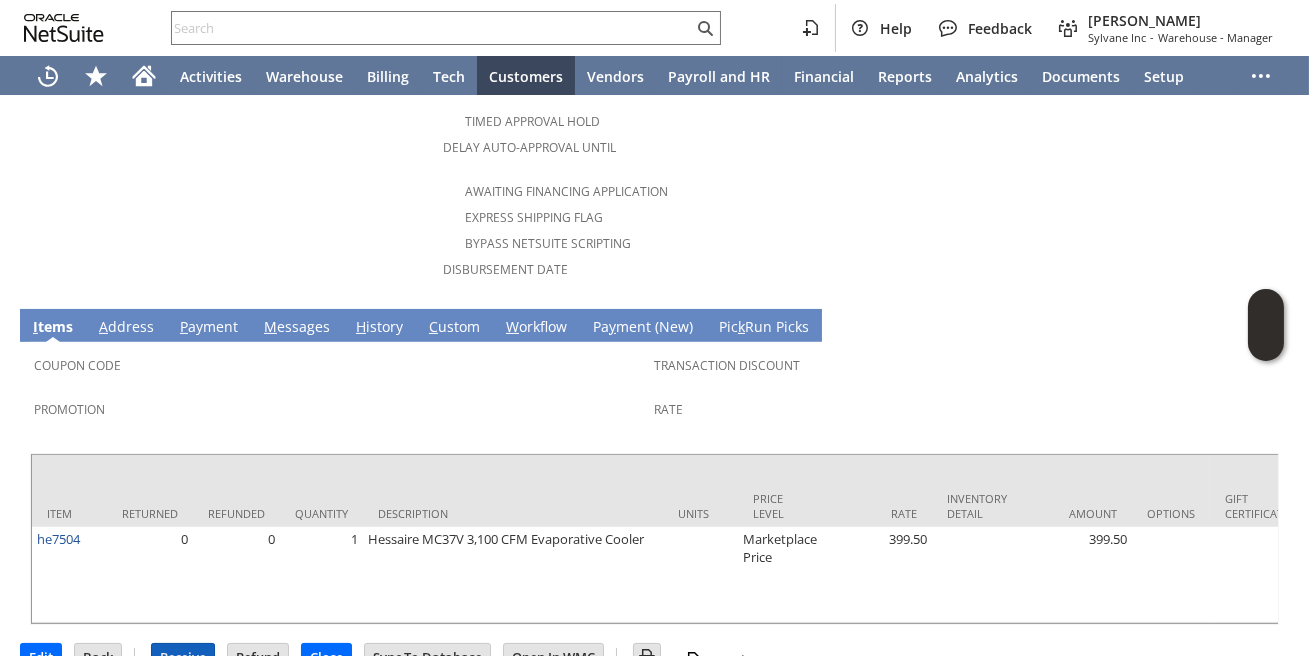 click on "Receive" at bounding box center (183, 657) 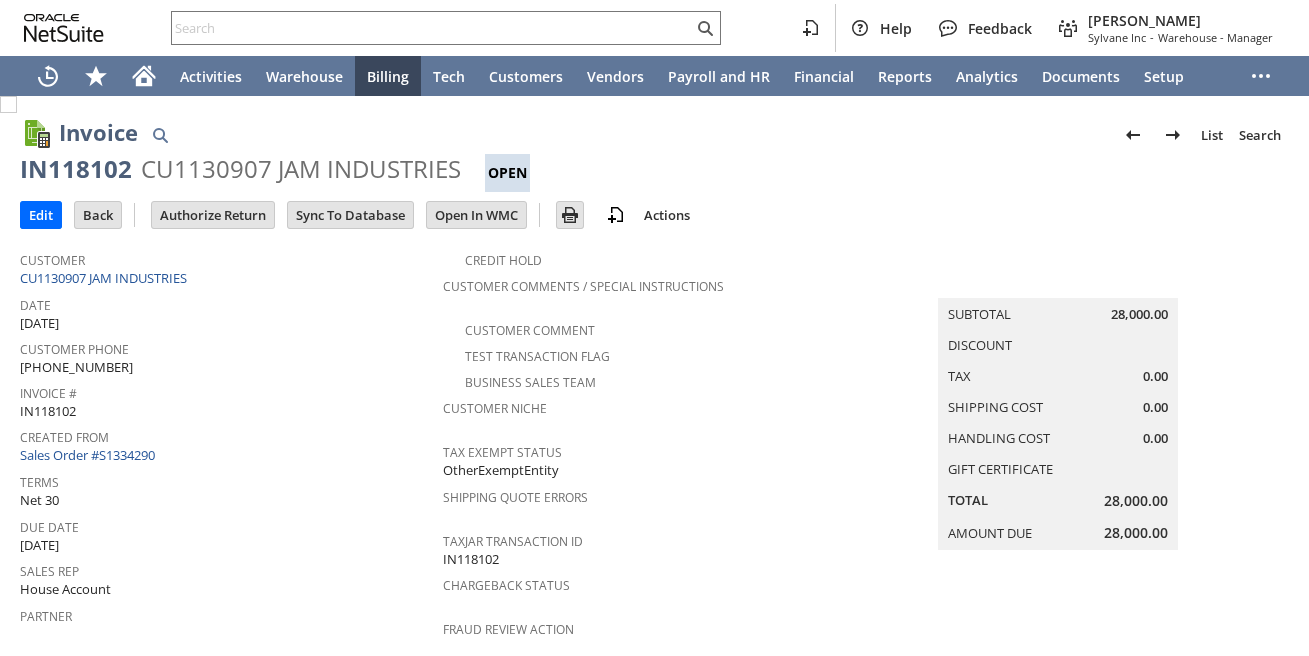 scroll, scrollTop: 0, scrollLeft: 0, axis: both 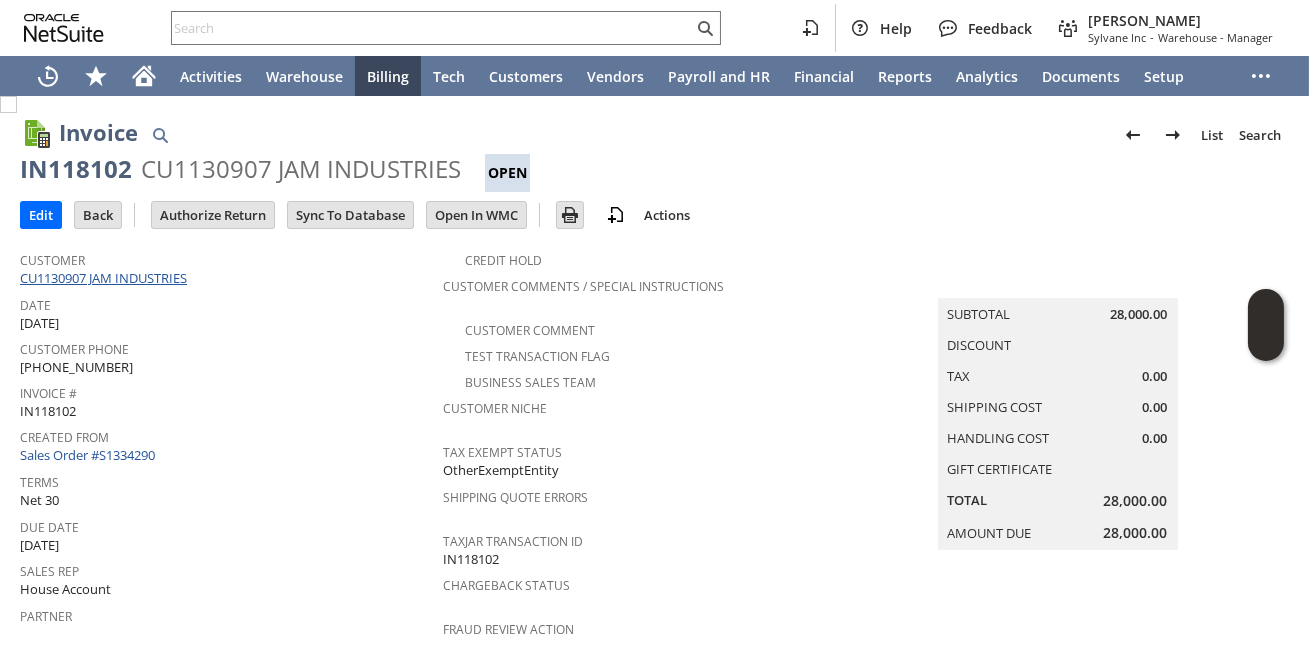 click on "CU1130907 JAM INDUSTRIES" at bounding box center [106, 278] 